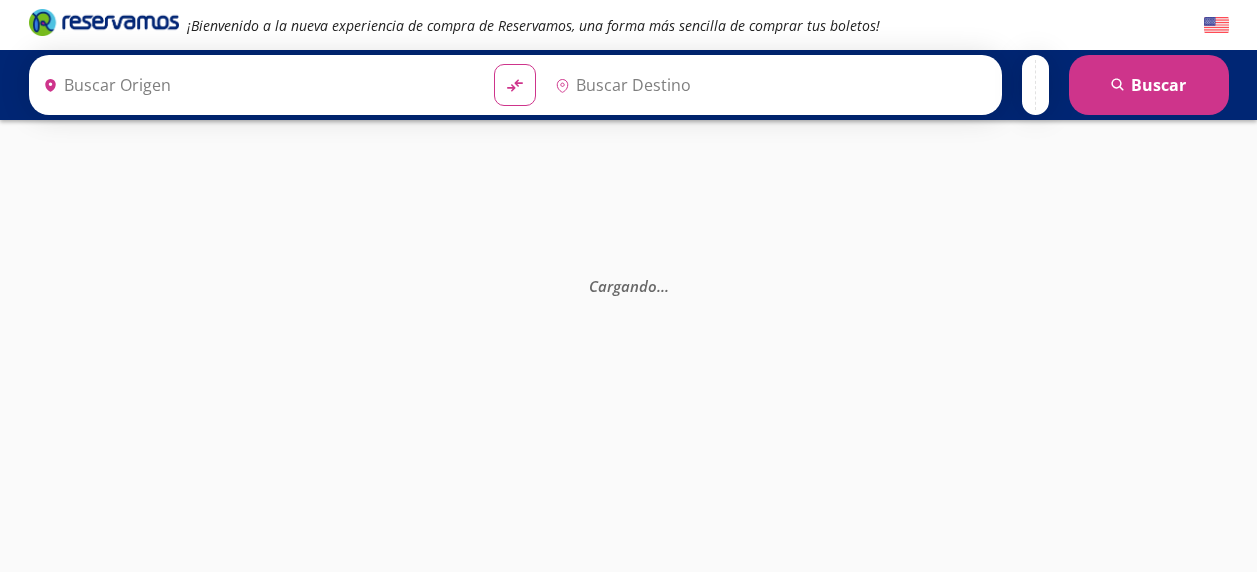 scroll, scrollTop: 0, scrollLeft: 0, axis: both 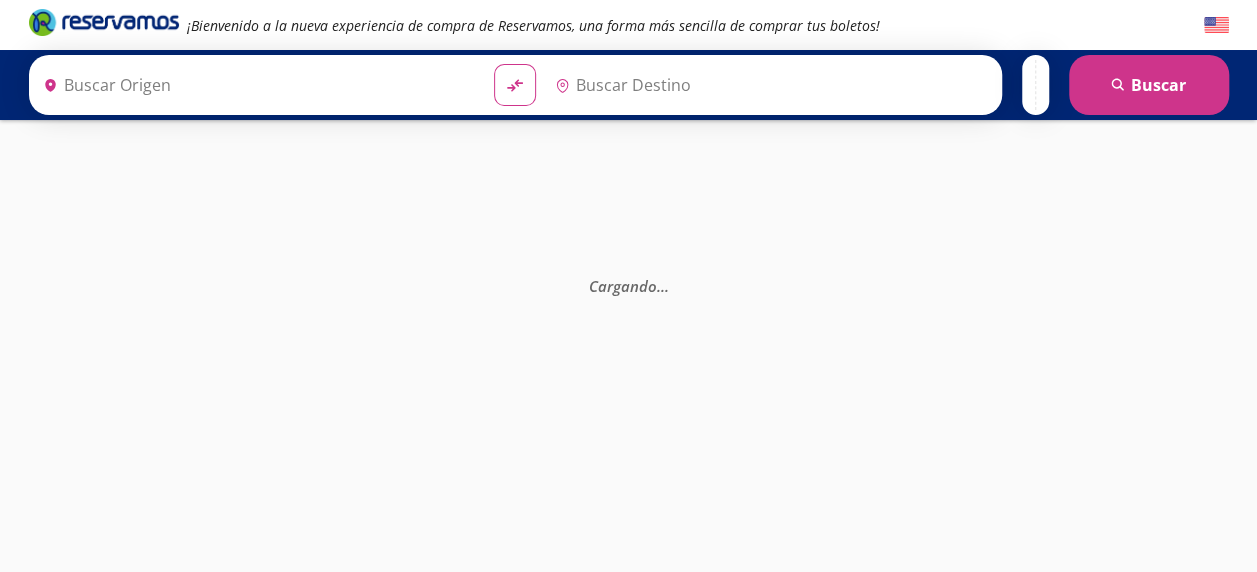 type on "[GEOGRAPHIC_DATA], [GEOGRAPHIC_DATA]" 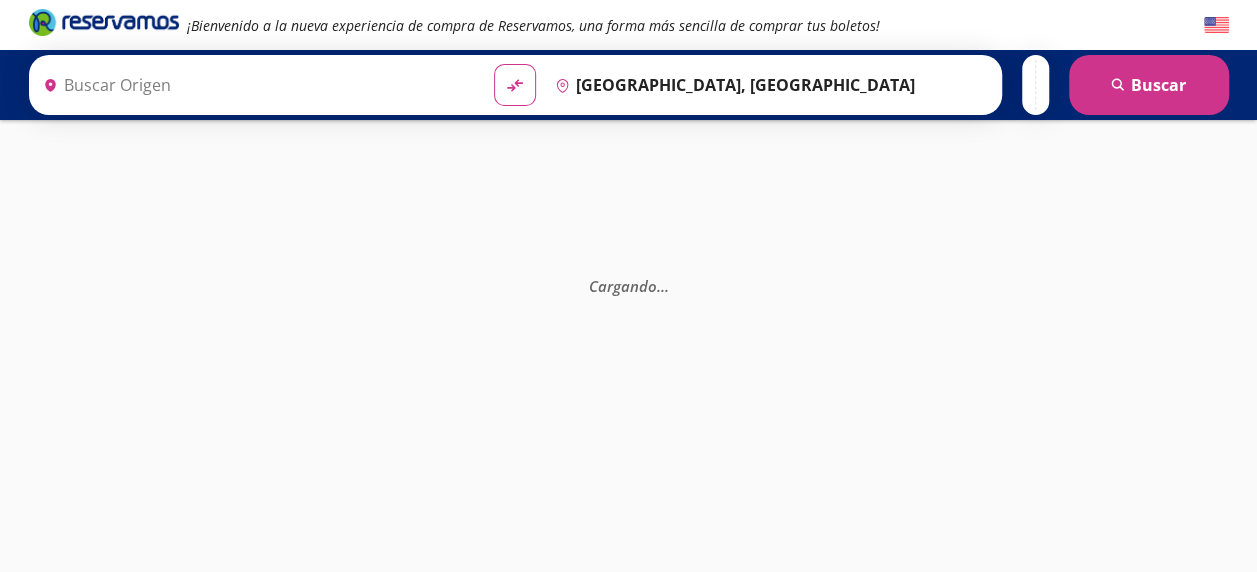 scroll, scrollTop: 0, scrollLeft: 0, axis: both 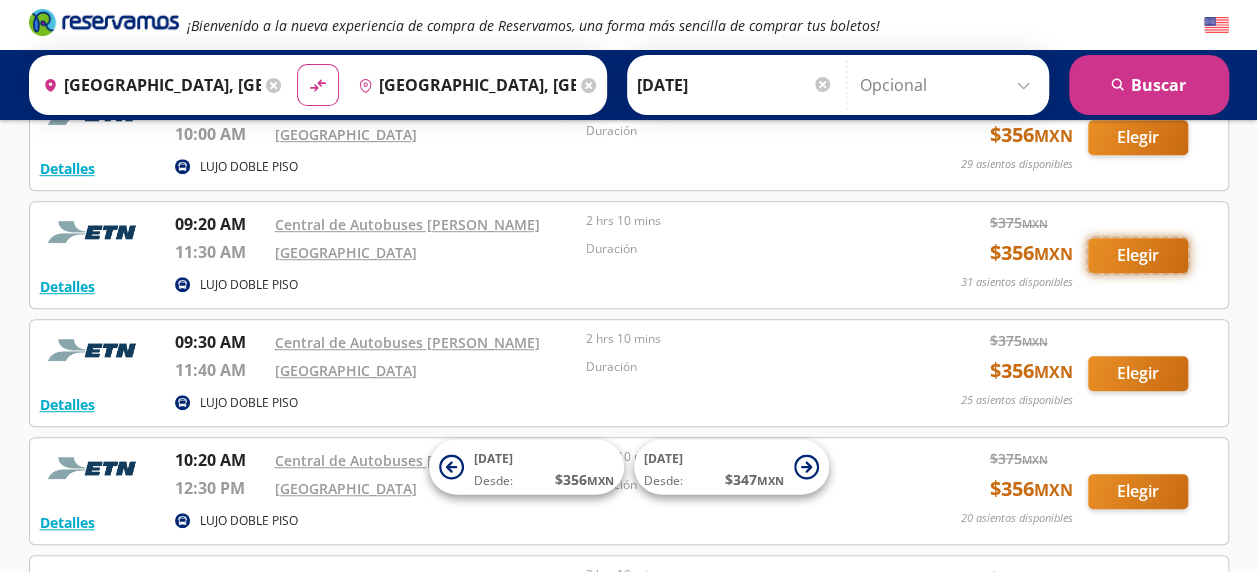 click on "Elegir" at bounding box center [1138, 255] 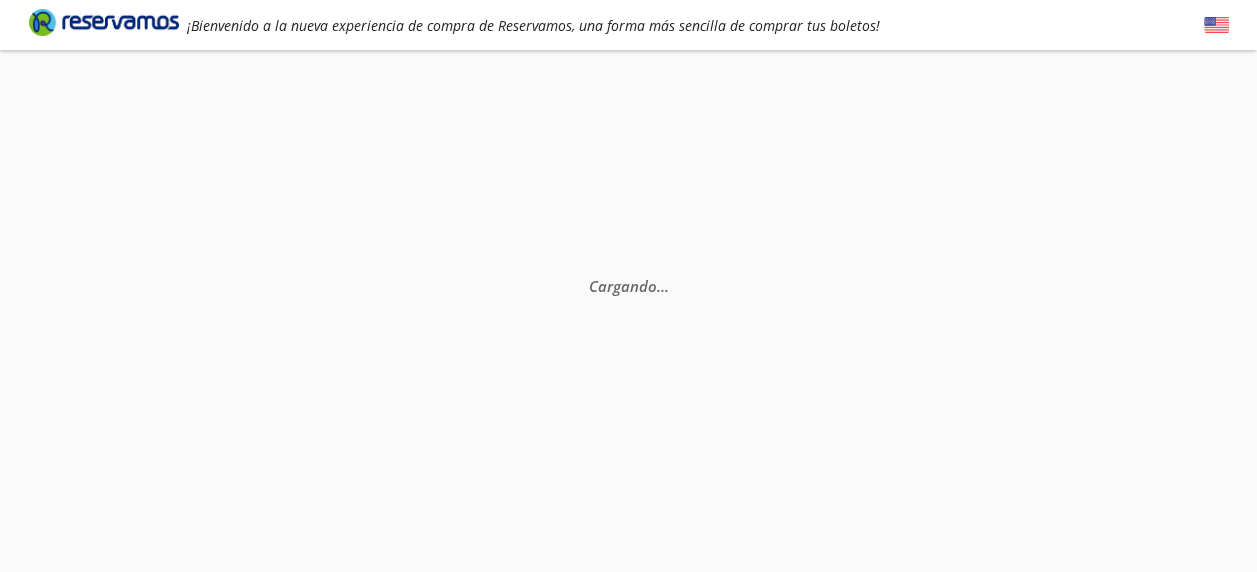 scroll, scrollTop: 0, scrollLeft: 0, axis: both 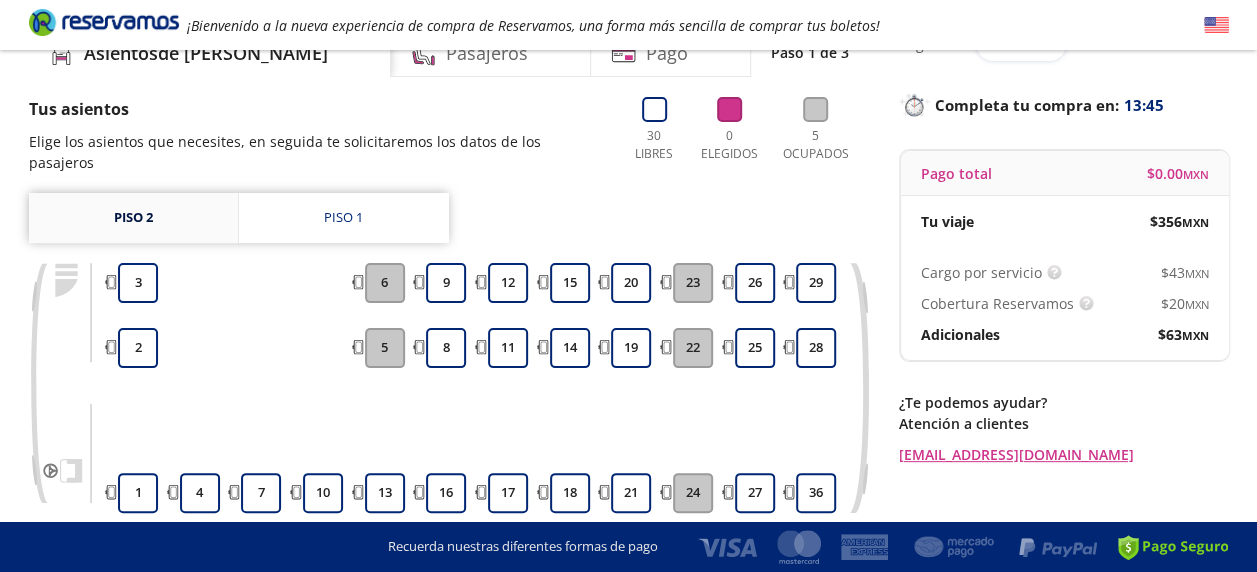 click on "Piso 2" at bounding box center [133, 218] 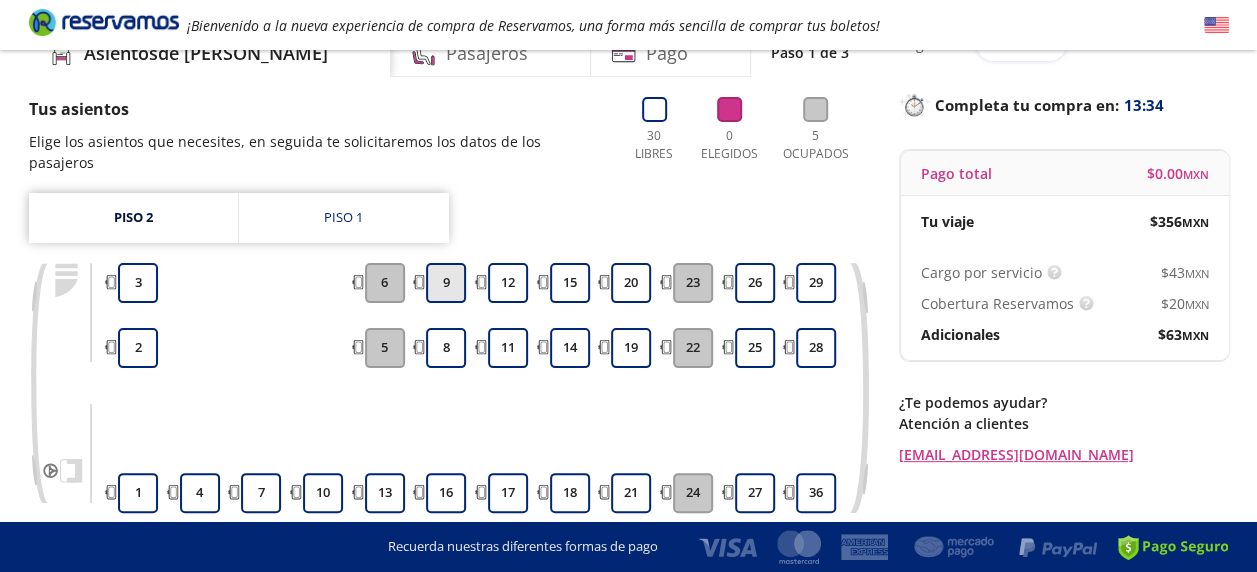 click on "9" at bounding box center [446, 283] 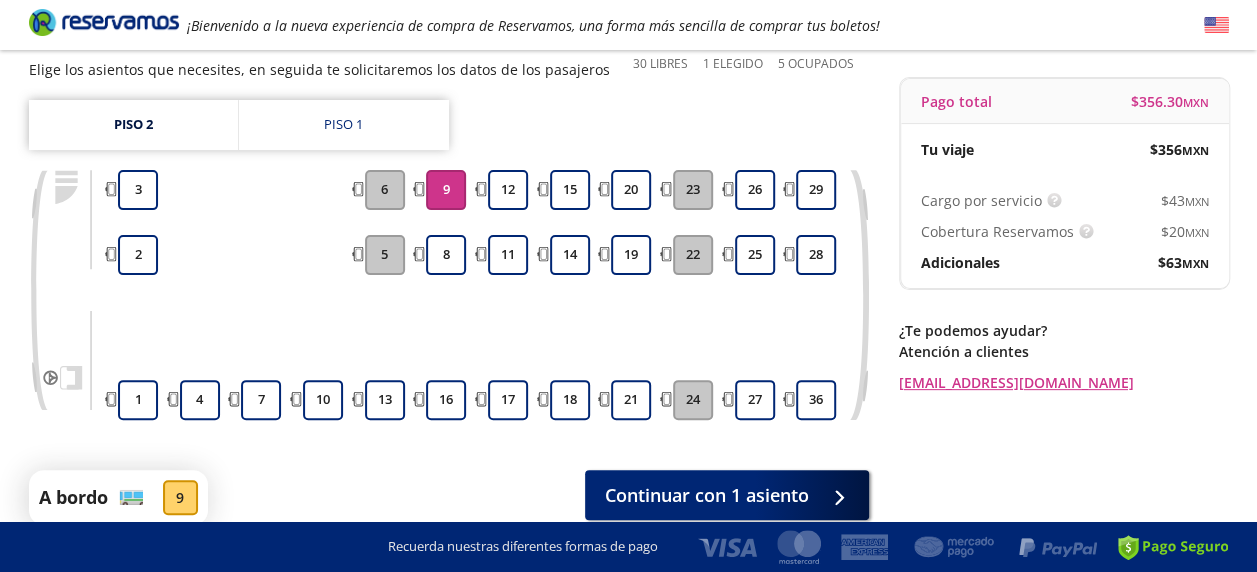 scroll, scrollTop: 266, scrollLeft: 0, axis: vertical 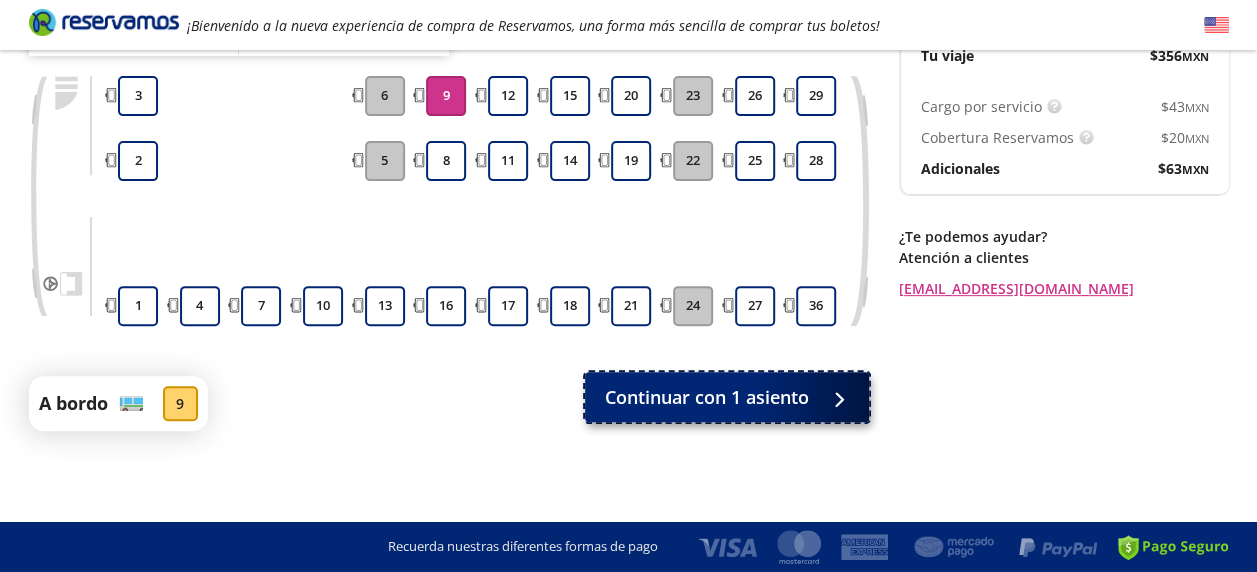 click on "Continuar con 1 asiento" at bounding box center [707, 397] 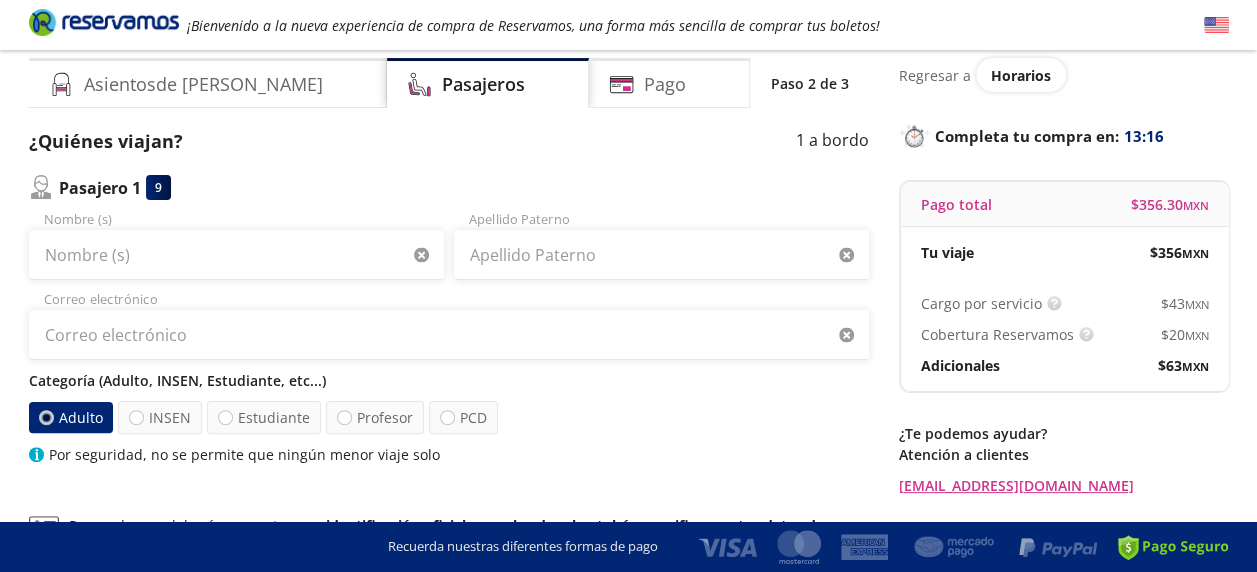 scroll, scrollTop: 100, scrollLeft: 0, axis: vertical 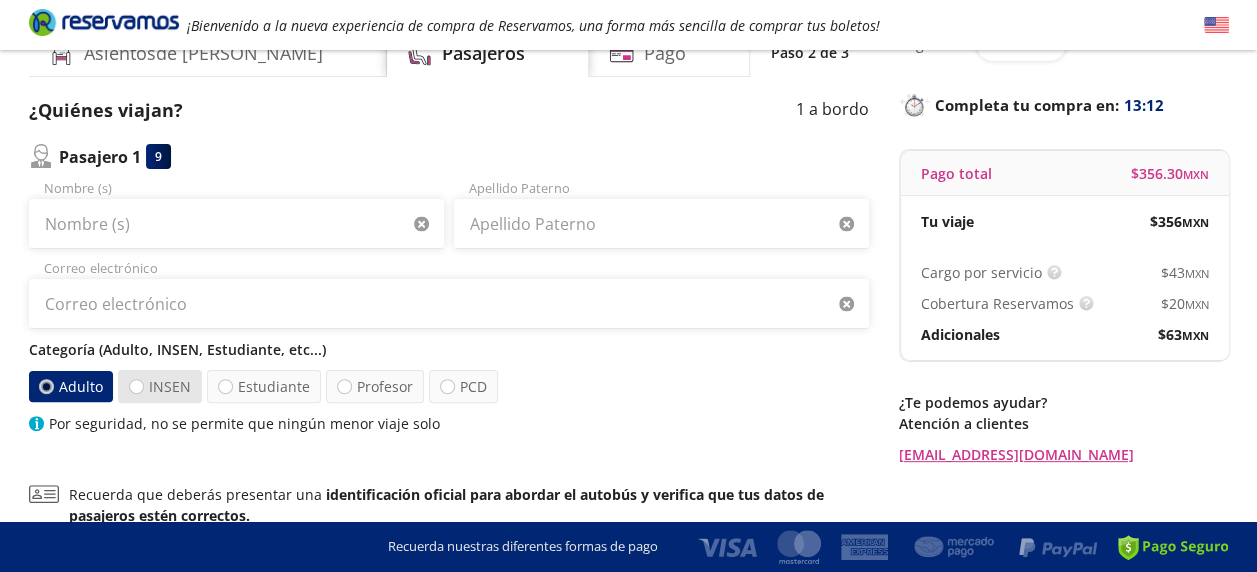 click on "INSEN" at bounding box center [160, 386] 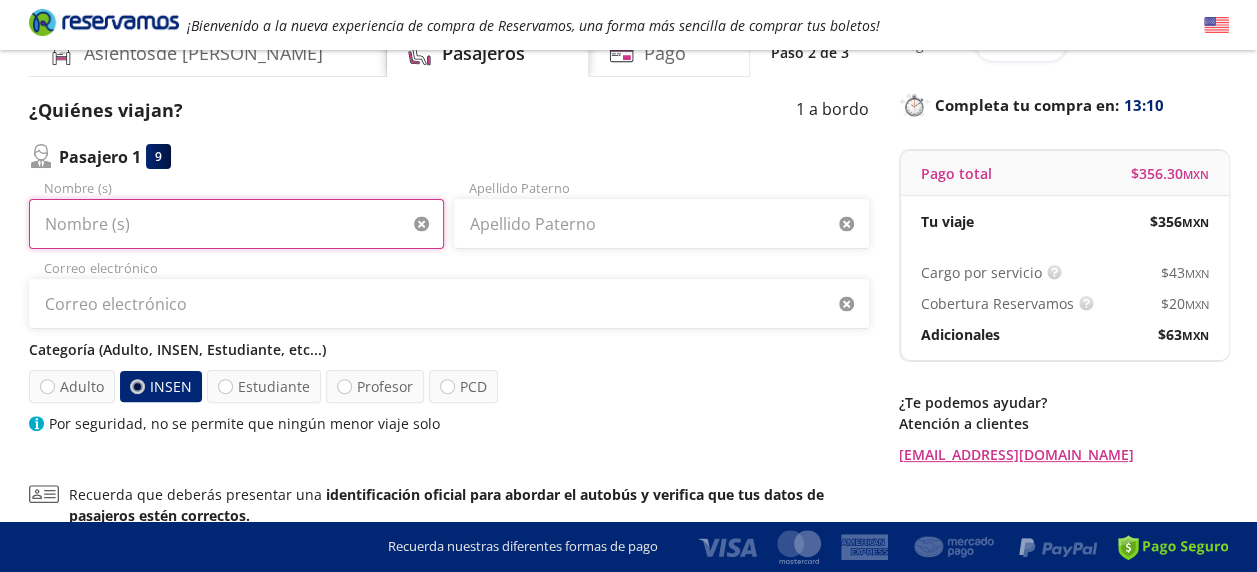 click on "Nombre (s)" at bounding box center (236, 224) 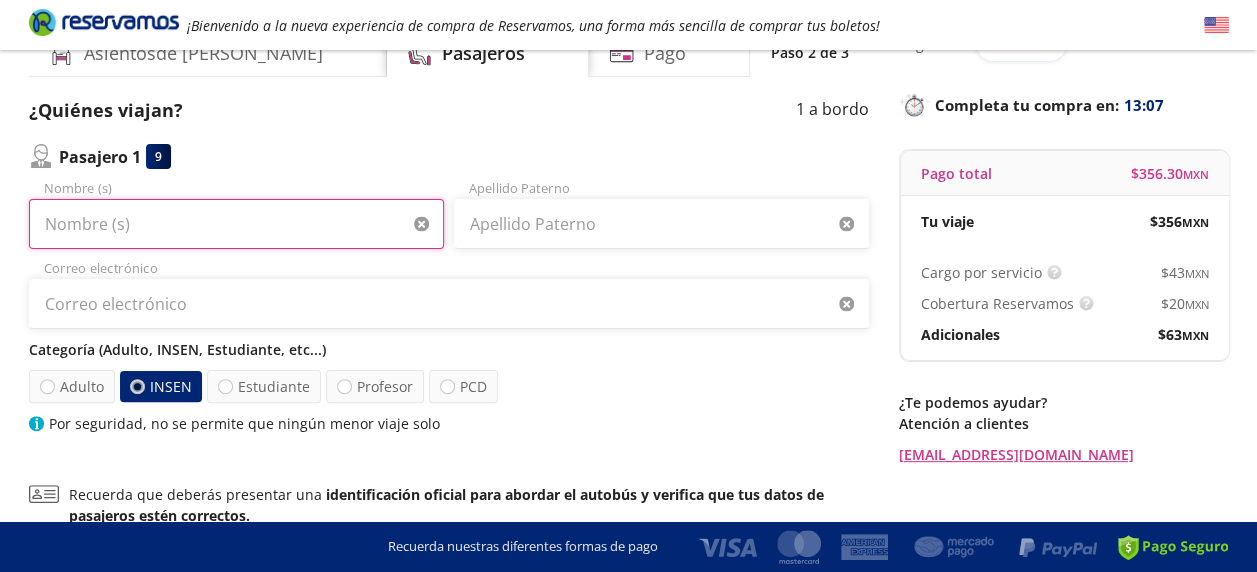 type on "[PERSON_NAME]" 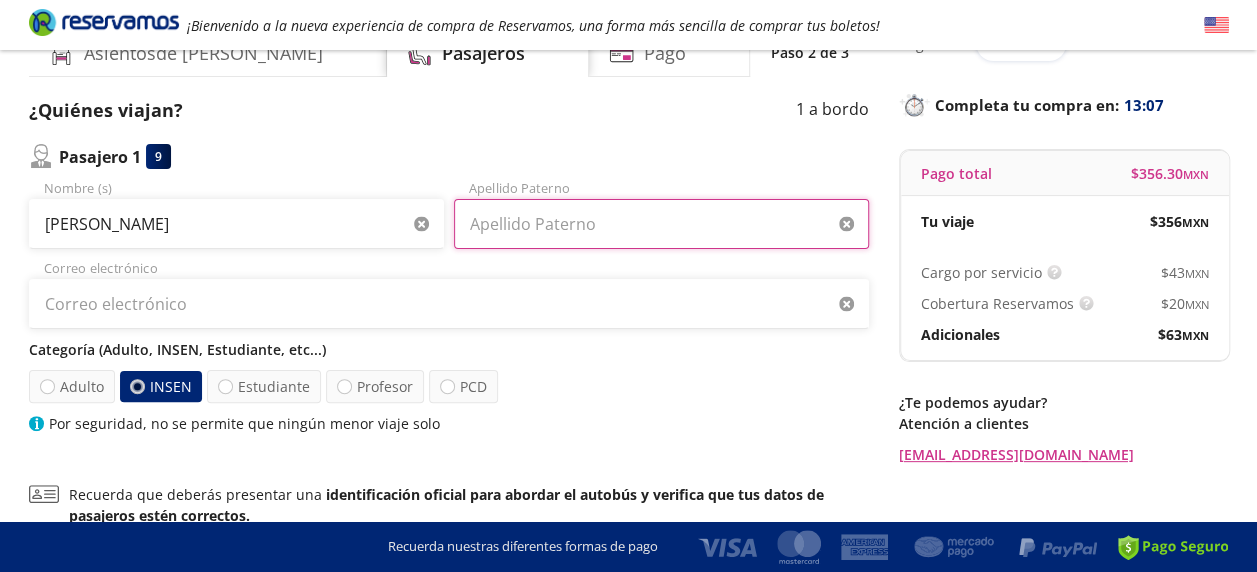type on "[PERSON_NAME]" 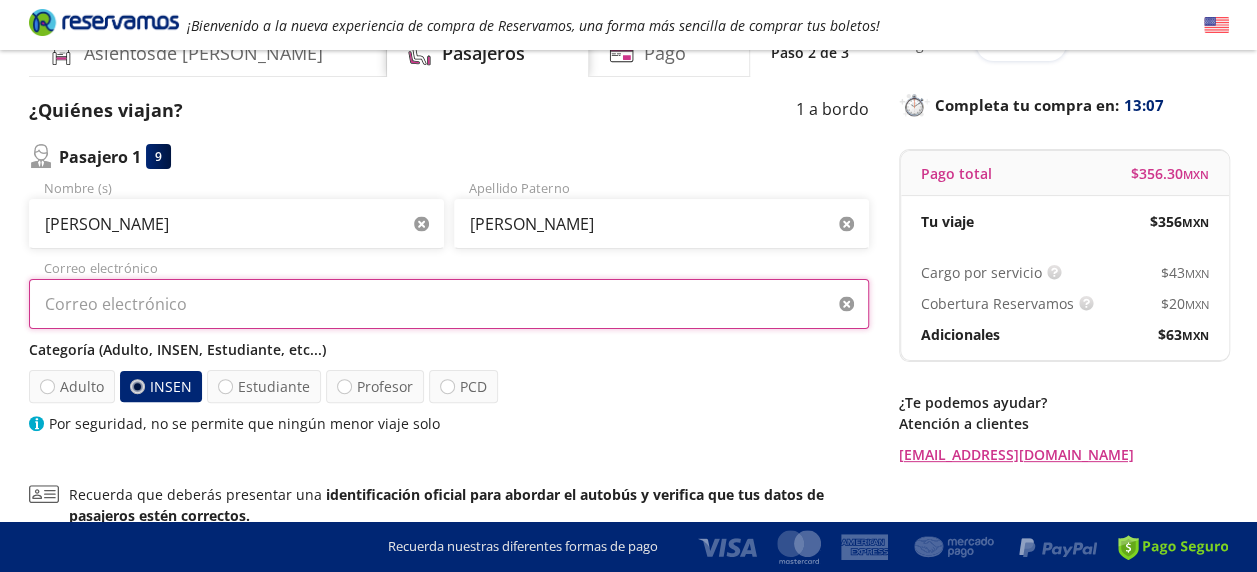 type on "[EMAIL_ADDRESS][DOMAIN_NAME]" 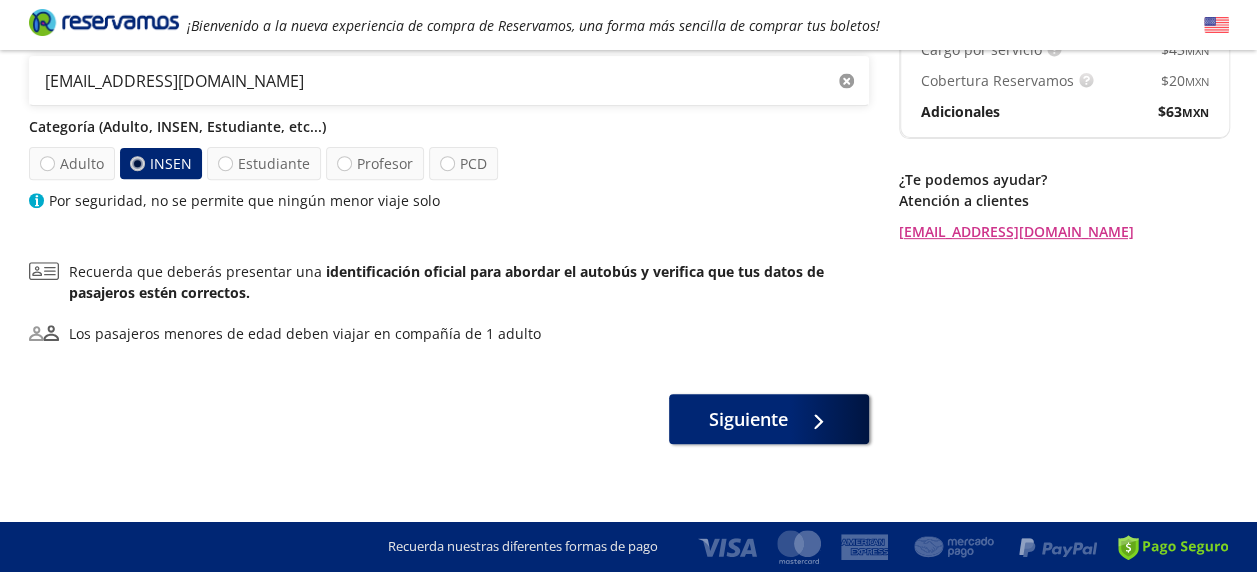 scroll, scrollTop: 335, scrollLeft: 0, axis: vertical 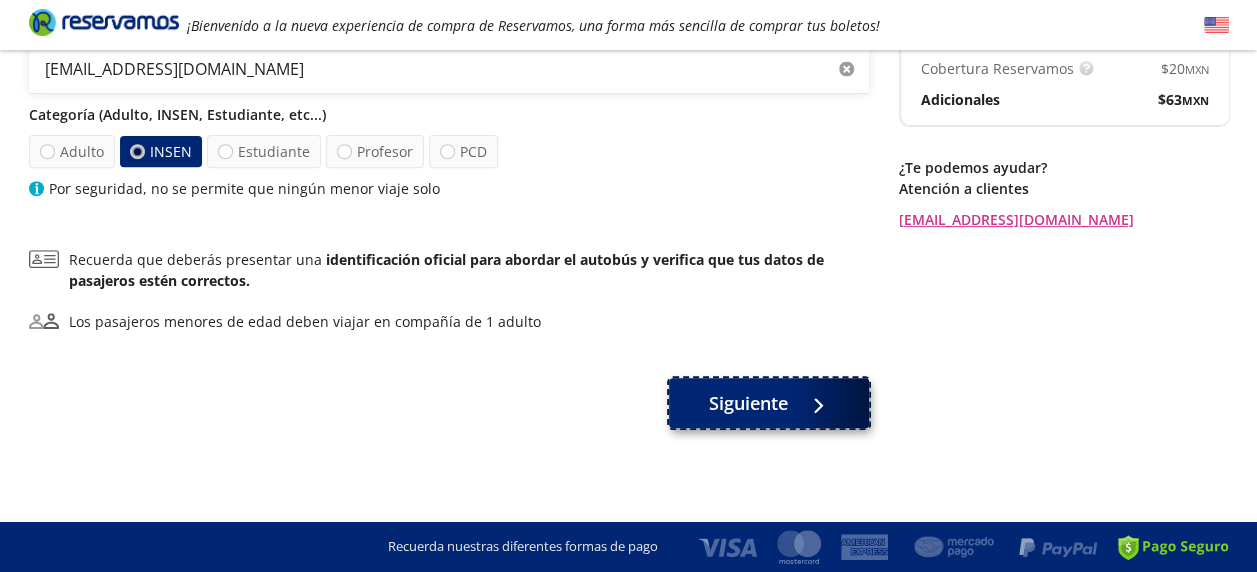 click on "Siguiente" at bounding box center [748, 403] 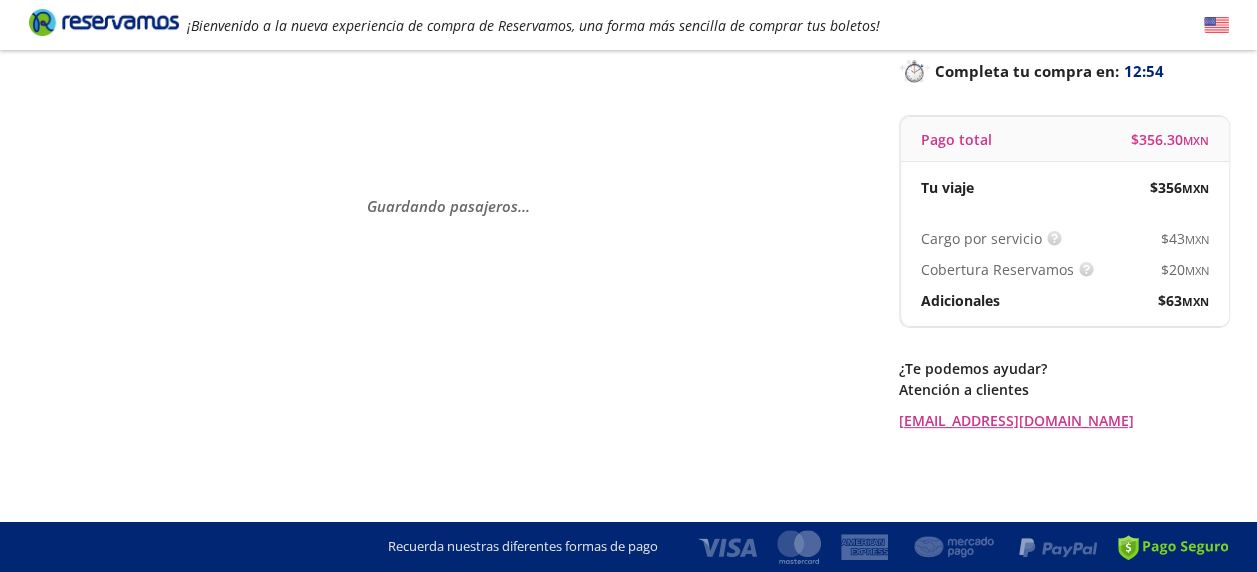 scroll, scrollTop: 0, scrollLeft: 0, axis: both 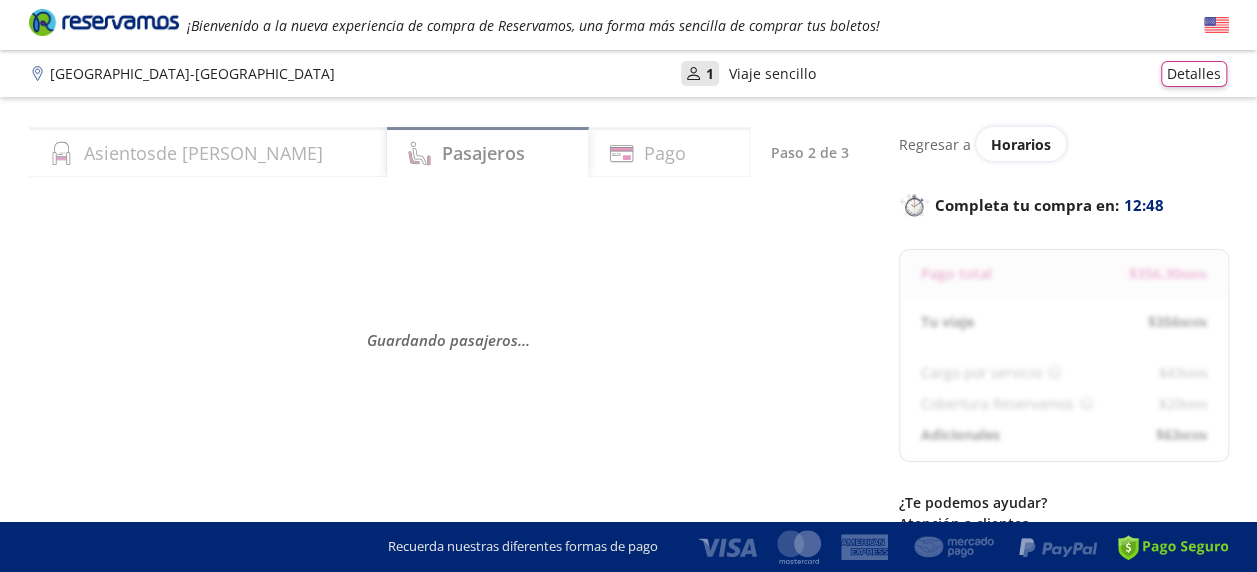 select on "MX" 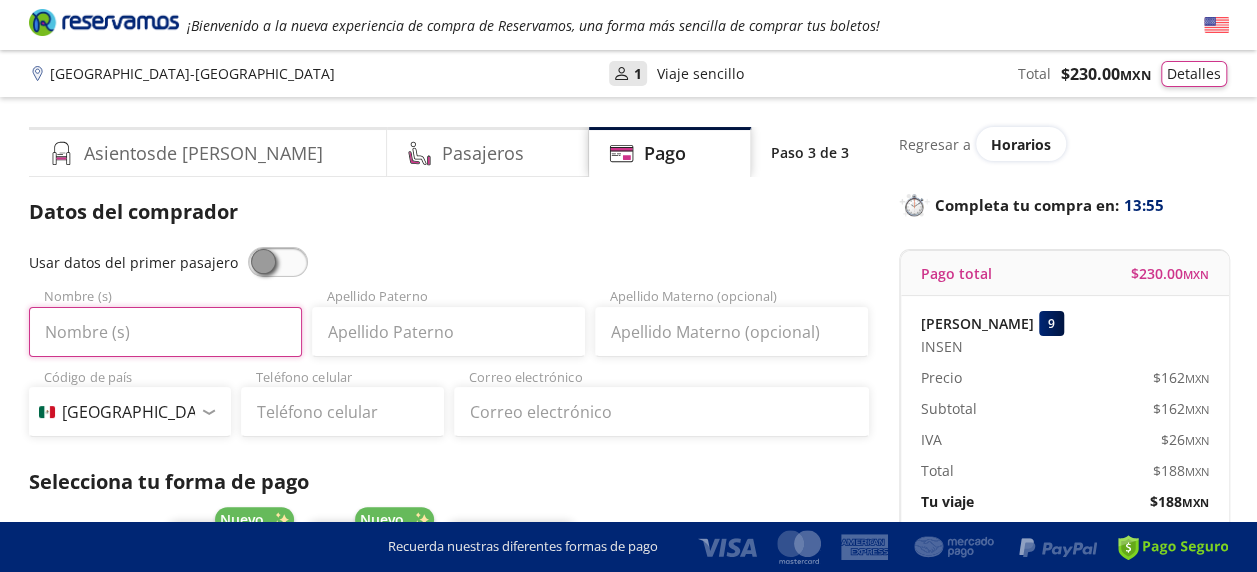 click on "Nombre (s)" at bounding box center [165, 332] 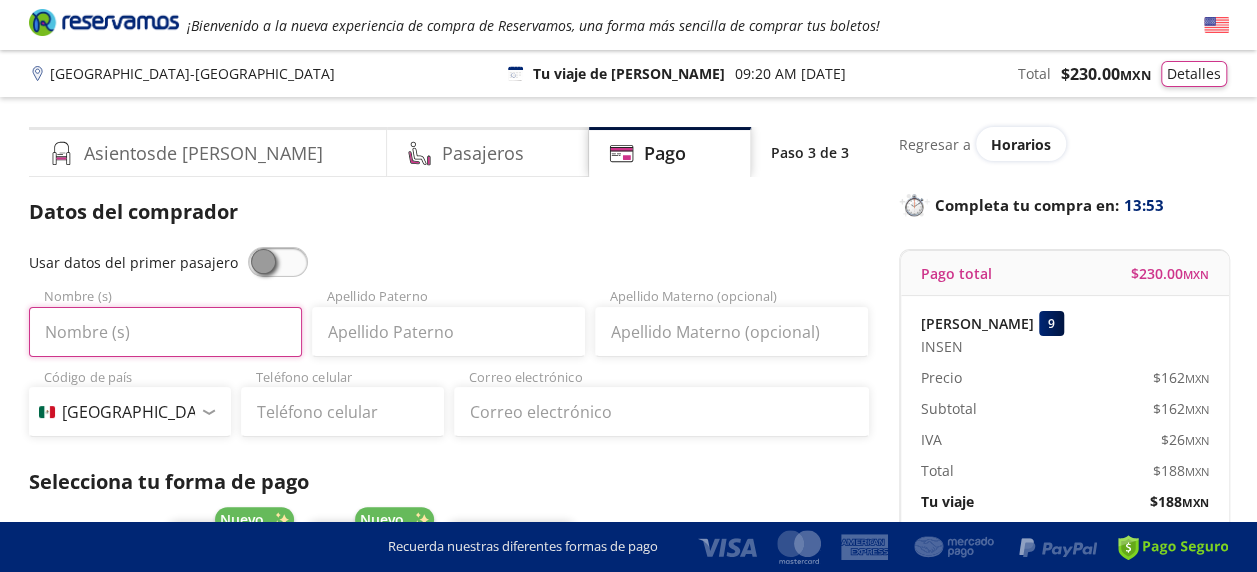type on "[PERSON_NAME]" 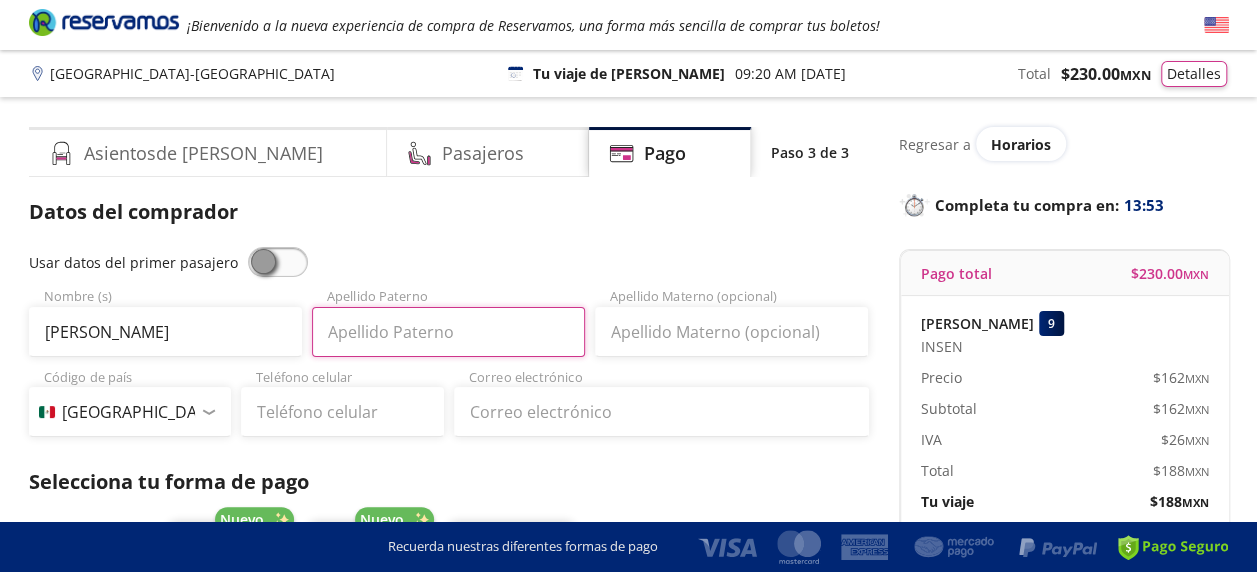 type on "[PERSON_NAME]" 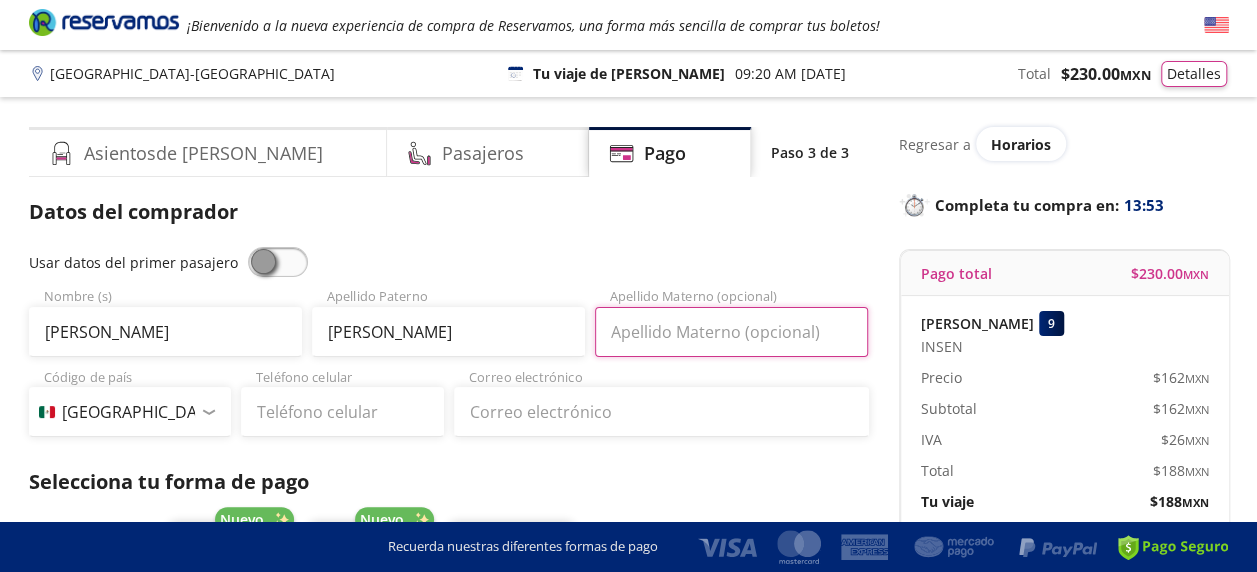 type on "[PERSON_NAME]" 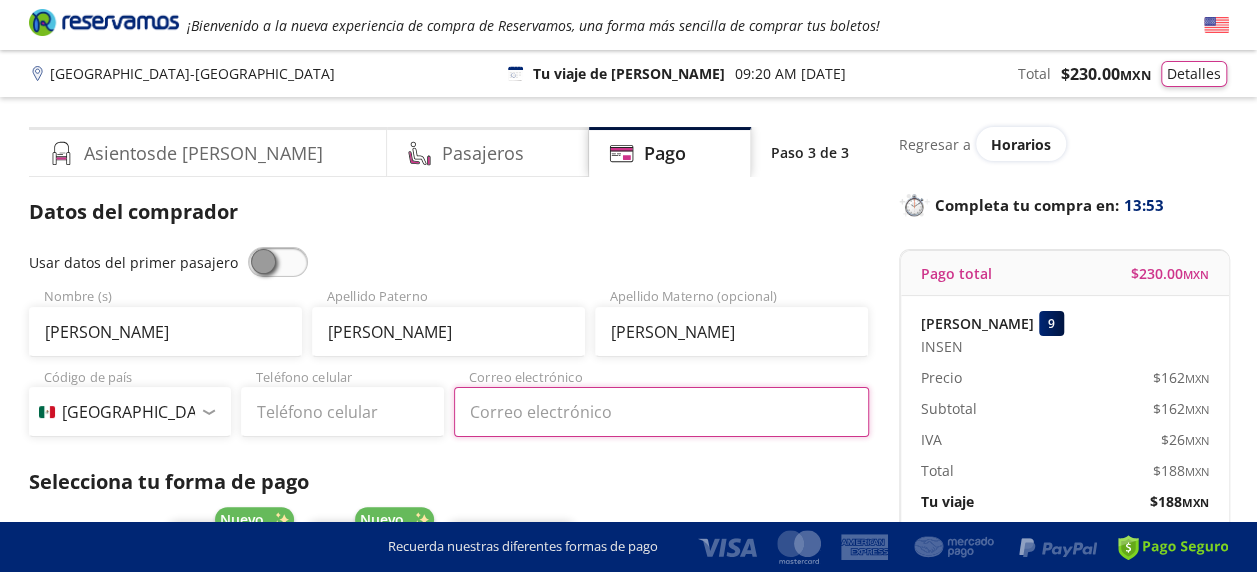 type on "[EMAIL_ADDRESS][DOMAIN_NAME]" 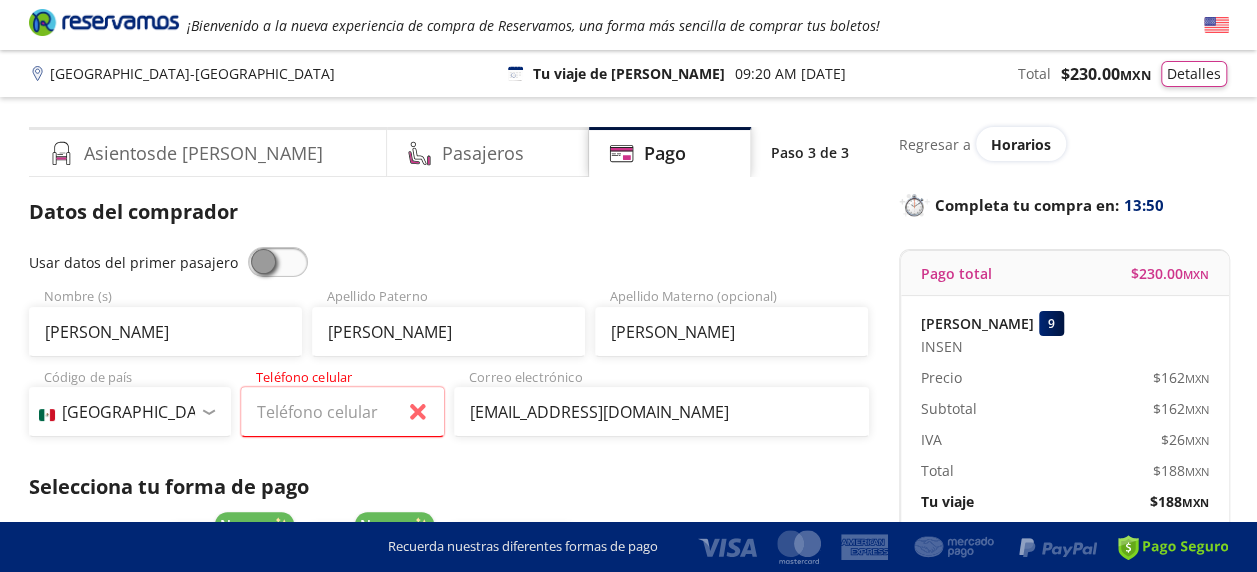 click at bounding box center [208, 412] 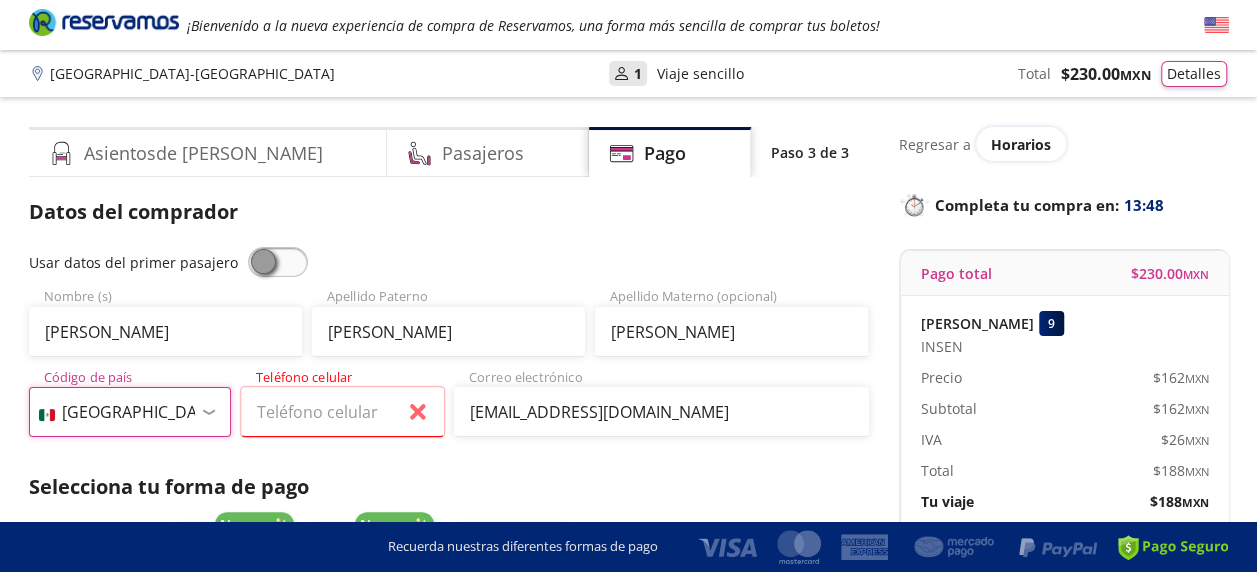 click on "Código de país [GEOGRAPHIC_DATA] +1 [GEOGRAPHIC_DATA] +52 [GEOGRAPHIC_DATA] +57 [GEOGRAPHIC_DATA] +55 [GEOGRAPHIC_DATA] +93 [GEOGRAPHIC_DATA] +355 [GEOGRAPHIC_DATA] +49 [GEOGRAPHIC_DATA] +376 [GEOGRAPHIC_DATA] +244 [GEOGRAPHIC_DATA] +1 [GEOGRAPHIC_DATA] +1 [GEOGRAPHIC_DATA] +966 [GEOGRAPHIC_DATA] +213 [GEOGRAPHIC_DATA] +54 [GEOGRAPHIC_DATA] +374 [GEOGRAPHIC_DATA] +297 [GEOGRAPHIC_DATA] +61 [GEOGRAPHIC_DATA] +43 [GEOGRAPHIC_DATA] +994 [GEOGRAPHIC_DATA] +1 [GEOGRAPHIC_DATA] +880 [GEOGRAPHIC_DATA] +1 [GEOGRAPHIC_DATA] +973 [GEOGRAPHIC_DATA] +32 [GEOGRAPHIC_DATA] +501 [GEOGRAPHIC_DATA] +229 [GEOGRAPHIC_DATA] +1 [GEOGRAPHIC_DATA] +375 [GEOGRAPHIC_DATA] +95 [GEOGRAPHIC_DATA] +591 [GEOGRAPHIC_DATA] +387 Botsuana +267 [GEOGRAPHIC_DATA] +673 [GEOGRAPHIC_DATA] +359 [GEOGRAPHIC_DATA] +226 [GEOGRAPHIC_DATA] +257 [GEOGRAPHIC_DATA] +975 [GEOGRAPHIC_DATA] +238 [GEOGRAPHIC_DATA] +855 [GEOGRAPHIC_DATA] +237 [GEOGRAPHIC_DATA] +1 [GEOGRAPHIC_DATA] [GEOGRAPHIC_DATA] +599 [GEOGRAPHIC_DATA] +235 [GEOGRAPHIC_DATA] +56 [GEOGRAPHIC_DATA] +86 [GEOGRAPHIC_DATA] +357 [GEOGRAPHIC_DATA] +269 [GEOGRAPHIC_DATA] +243 [GEOGRAPHIC_DATA] +242 [PERSON_NAME][GEOGRAPHIC_DATA] +850 [PERSON_NAME][GEOGRAPHIC_DATA] +82 [PERSON_NAME] +225 [PERSON_NAME][GEOGRAPHIC_DATA] +506 [GEOGRAPHIC_DATA] +385 [GEOGRAPHIC_DATA] +53 [GEOGRAPHIC_DATA] +599 [GEOGRAPHIC_DATA] +45 [GEOGRAPHIC_DATA] +1 [GEOGRAPHIC_DATA] +593 [GEOGRAPHIC_DATA] +20 [GEOGRAPHIC_DATA][PERSON_NAME] +[GEOGRAPHIC_DATA] +971 [GEOGRAPHIC_DATA] +291 [GEOGRAPHIC_DATA] +421 [GEOGRAPHIC_DATA] +386 [GEOGRAPHIC_DATA] +34 [GEOGRAPHIC_DATA] +372 [GEOGRAPHIC_DATA] +251 [GEOGRAPHIC_DATA] +7 [GEOGRAPHIC_DATA] +679 [GEOGRAPHIC_DATA] +233" at bounding box center [130, 412] 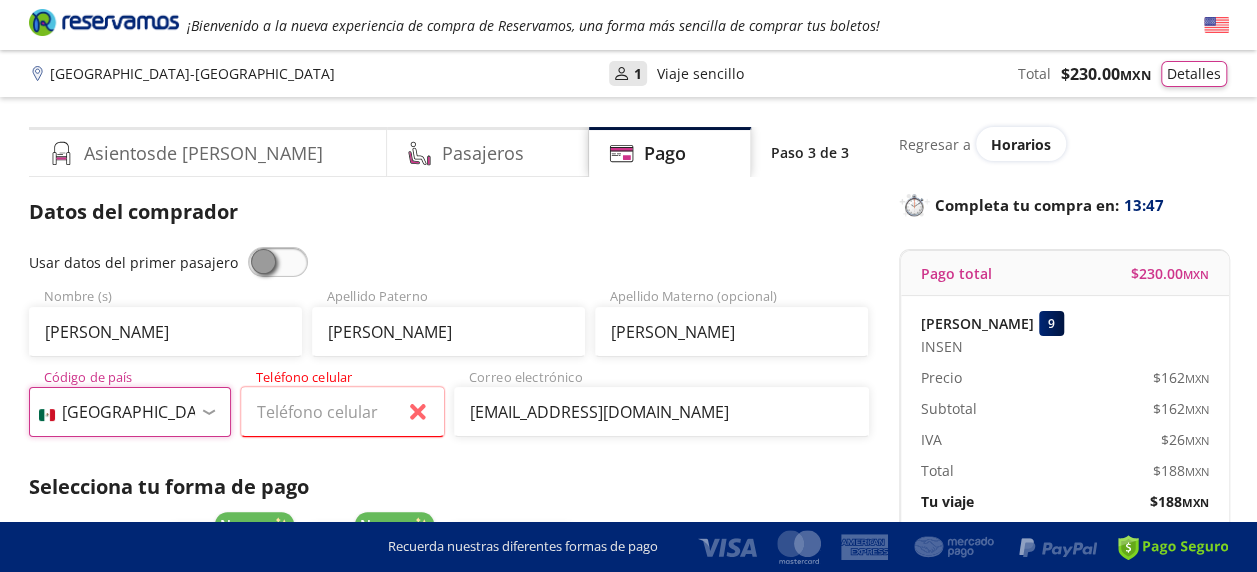 click on "Código de país [GEOGRAPHIC_DATA] +1 [GEOGRAPHIC_DATA] +52 [GEOGRAPHIC_DATA] +57 [GEOGRAPHIC_DATA] +55 [GEOGRAPHIC_DATA] +93 [GEOGRAPHIC_DATA] +355 [GEOGRAPHIC_DATA] +49 [GEOGRAPHIC_DATA] +376 [GEOGRAPHIC_DATA] +244 [GEOGRAPHIC_DATA] +1 [GEOGRAPHIC_DATA] +1 [GEOGRAPHIC_DATA] +966 [GEOGRAPHIC_DATA] +213 [GEOGRAPHIC_DATA] +54 [GEOGRAPHIC_DATA] +374 [GEOGRAPHIC_DATA] +297 [GEOGRAPHIC_DATA] +61 [GEOGRAPHIC_DATA] +43 [GEOGRAPHIC_DATA] +994 [GEOGRAPHIC_DATA] +1 [GEOGRAPHIC_DATA] +880 [GEOGRAPHIC_DATA] +1 [GEOGRAPHIC_DATA] +973 [GEOGRAPHIC_DATA] +32 [GEOGRAPHIC_DATA] +501 [GEOGRAPHIC_DATA] +229 [GEOGRAPHIC_DATA] +1 [GEOGRAPHIC_DATA] +375 [GEOGRAPHIC_DATA] +95 [GEOGRAPHIC_DATA] +591 [GEOGRAPHIC_DATA] +387 Botsuana +267 [GEOGRAPHIC_DATA] +673 [GEOGRAPHIC_DATA] +359 [GEOGRAPHIC_DATA] +226 [GEOGRAPHIC_DATA] +257 [GEOGRAPHIC_DATA] +975 [GEOGRAPHIC_DATA] +238 [GEOGRAPHIC_DATA] +855 [GEOGRAPHIC_DATA] +237 [GEOGRAPHIC_DATA] +1 [GEOGRAPHIC_DATA] [GEOGRAPHIC_DATA] +599 [GEOGRAPHIC_DATA] +235 [GEOGRAPHIC_DATA] +56 [GEOGRAPHIC_DATA] +86 [GEOGRAPHIC_DATA] +357 [GEOGRAPHIC_DATA] +269 [GEOGRAPHIC_DATA] +243 [GEOGRAPHIC_DATA] +242 [PERSON_NAME][GEOGRAPHIC_DATA] +850 [PERSON_NAME][GEOGRAPHIC_DATA] +82 [PERSON_NAME] +225 [PERSON_NAME][GEOGRAPHIC_DATA] +506 [GEOGRAPHIC_DATA] +385 [GEOGRAPHIC_DATA] +53 [GEOGRAPHIC_DATA] +599 [GEOGRAPHIC_DATA] +45 [GEOGRAPHIC_DATA] +1 [GEOGRAPHIC_DATA] +593 [GEOGRAPHIC_DATA] +20 [GEOGRAPHIC_DATA][PERSON_NAME] +[GEOGRAPHIC_DATA] +971 [GEOGRAPHIC_DATA] +291 [GEOGRAPHIC_DATA] +421 [GEOGRAPHIC_DATA] +386 [GEOGRAPHIC_DATA] +34 [GEOGRAPHIC_DATA] +372 [GEOGRAPHIC_DATA] +251 [GEOGRAPHIC_DATA] +7 [GEOGRAPHIC_DATA] +679 [GEOGRAPHIC_DATA] +233" at bounding box center [130, 412] 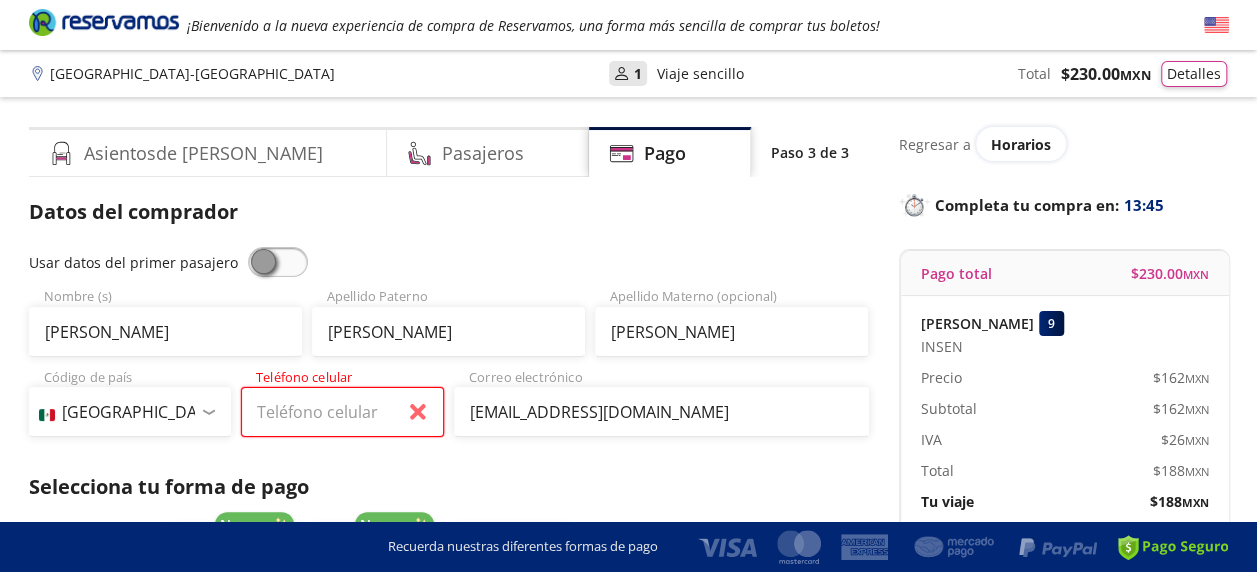 click on "Teléfono celular" at bounding box center [342, 412] 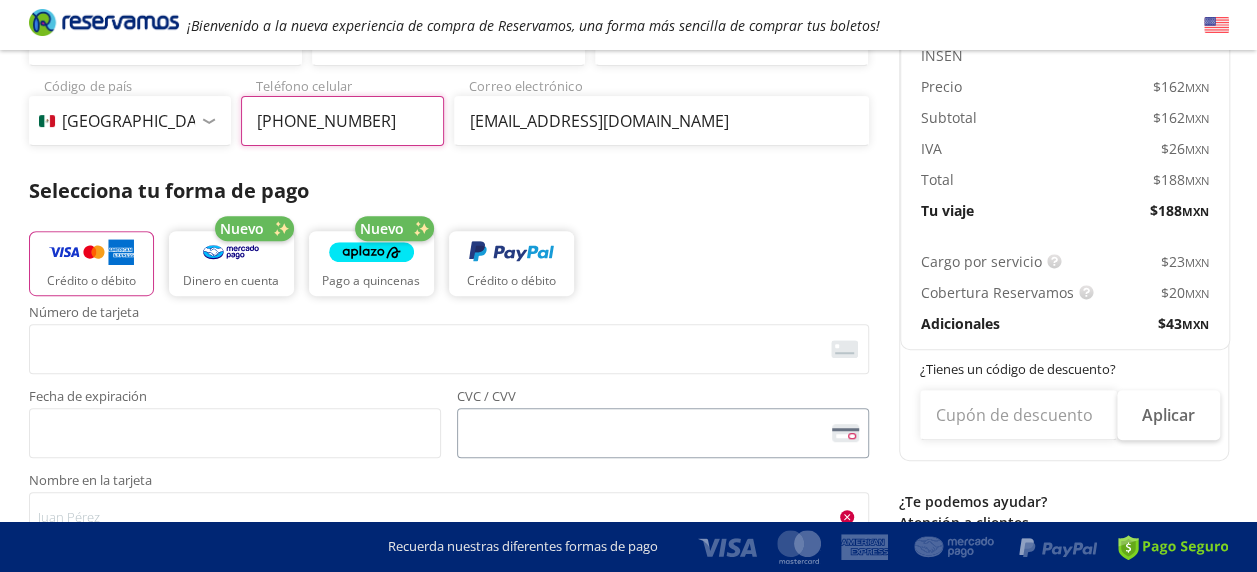 scroll, scrollTop: 300, scrollLeft: 0, axis: vertical 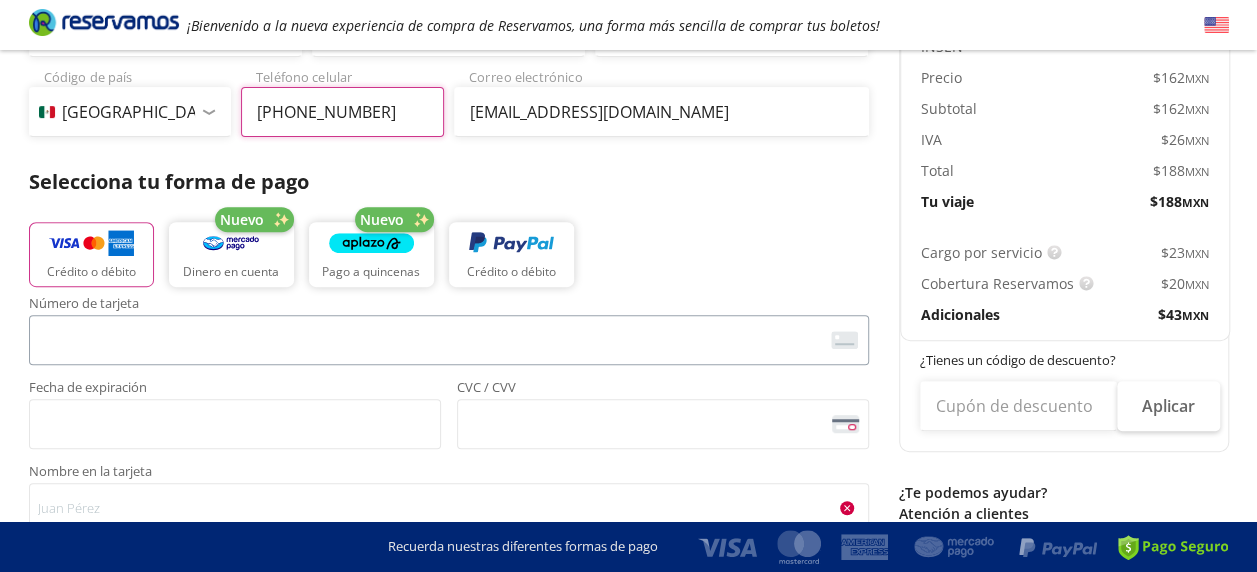 type on "[PHONE_NUMBER]" 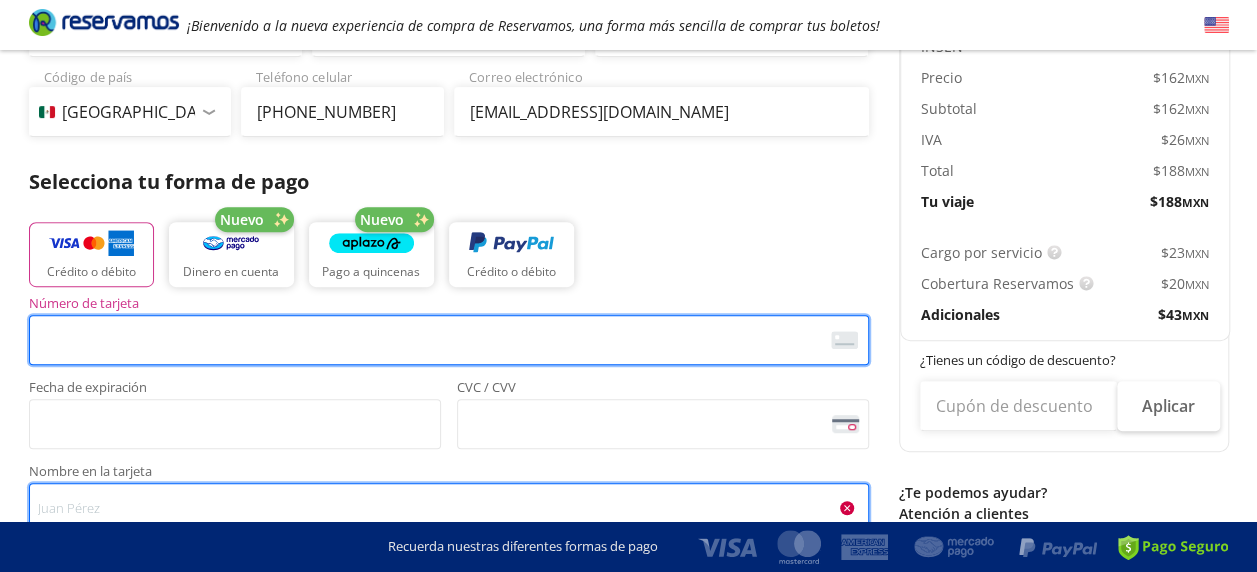 type on "[PERSON_NAME]" 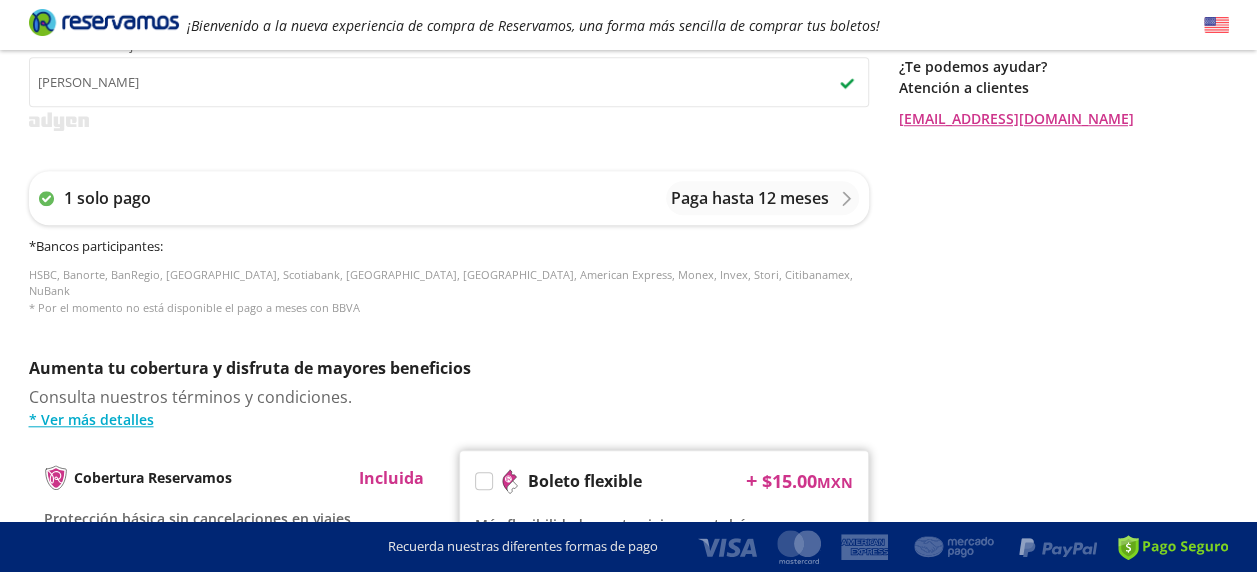 scroll, scrollTop: 1000, scrollLeft: 0, axis: vertical 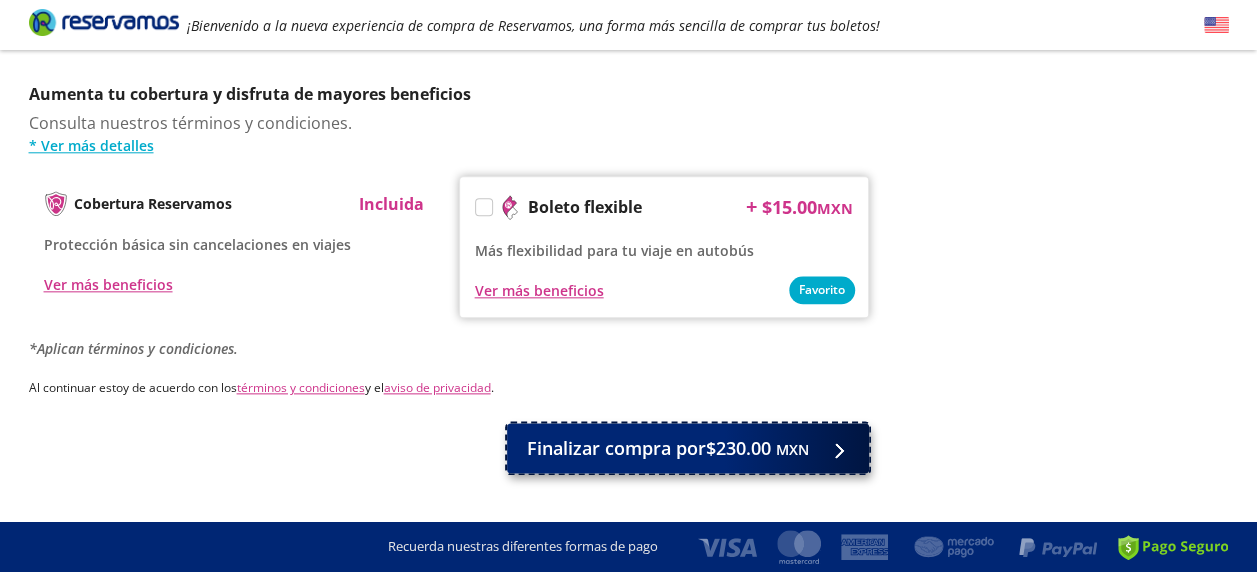 click on "Finalizar compra por  $230.00   MXN" at bounding box center [668, 448] 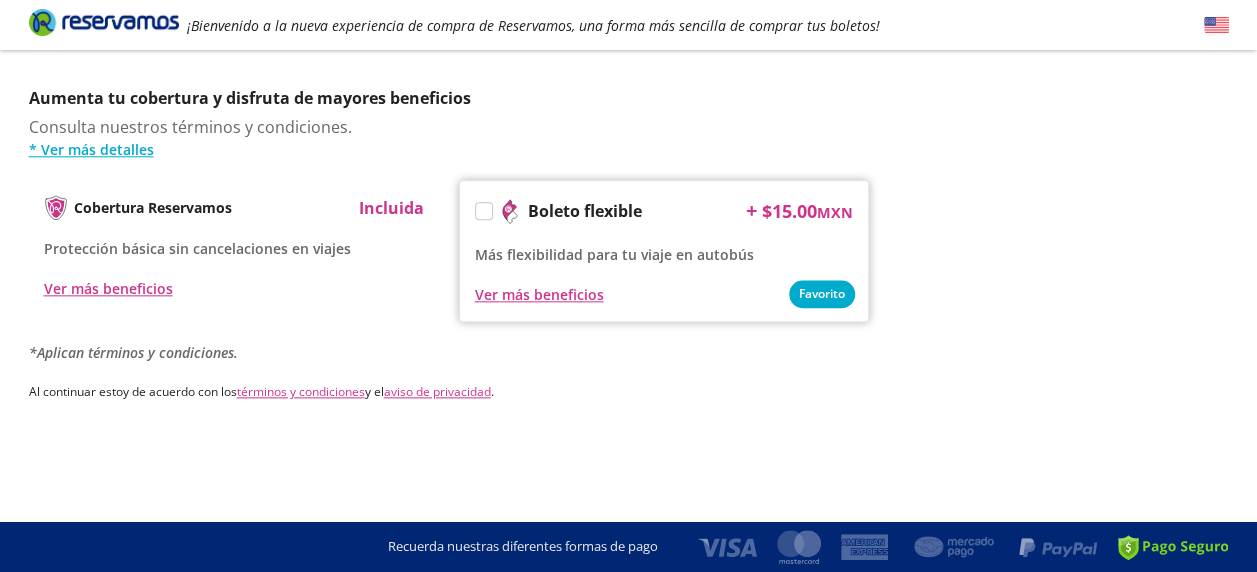 scroll, scrollTop: 0, scrollLeft: 0, axis: both 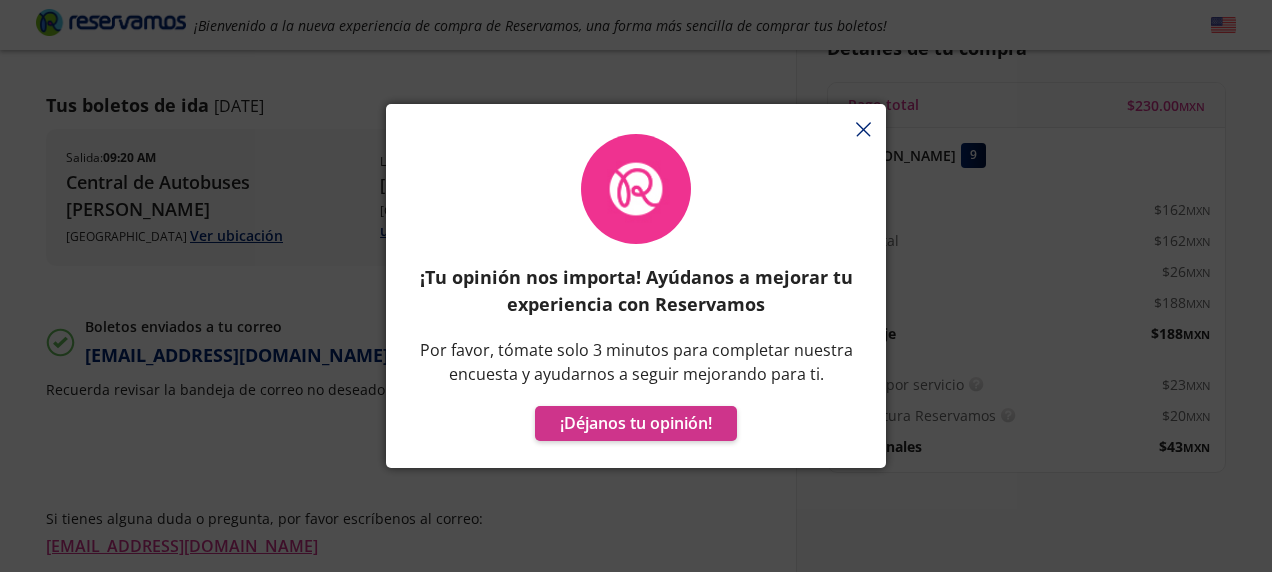 click on "¡Tu opinión nos importa! Ayúdanos a mejorar tu experiencia con Reservamos Por favor, tómate solo 3 minutos para completar nuestra encuesta y ayudarnos a seguir mejorando para ti. ¡Déjanos tu opinión!" at bounding box center (636, 295) 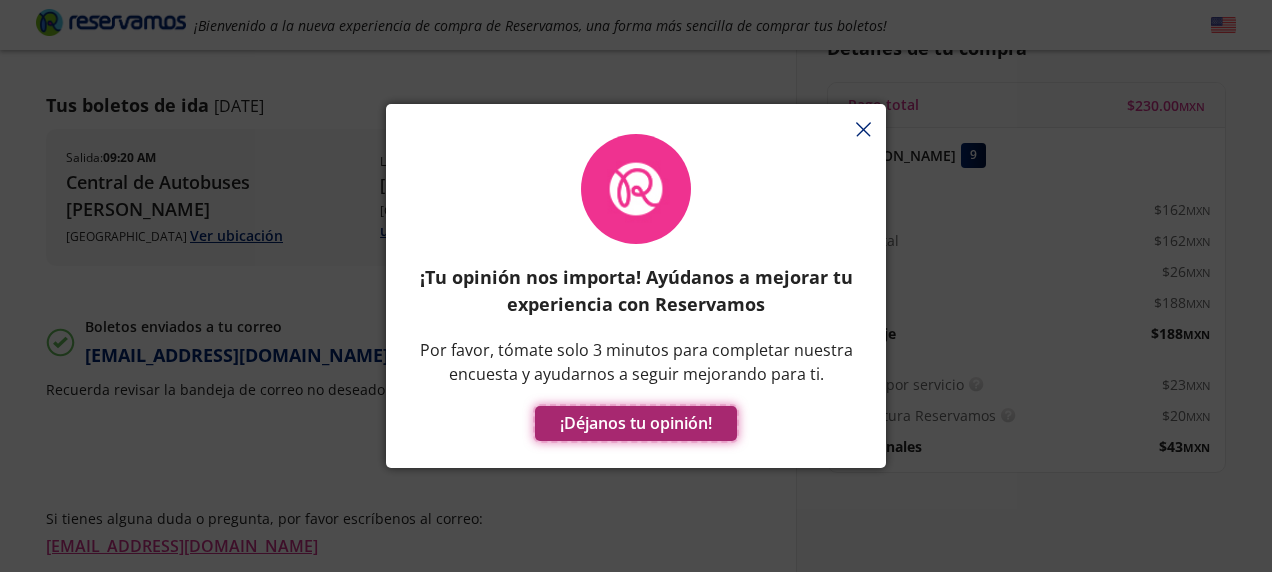 click on "¡Déjanos tu opinión!" at bounding box center [636, 423] 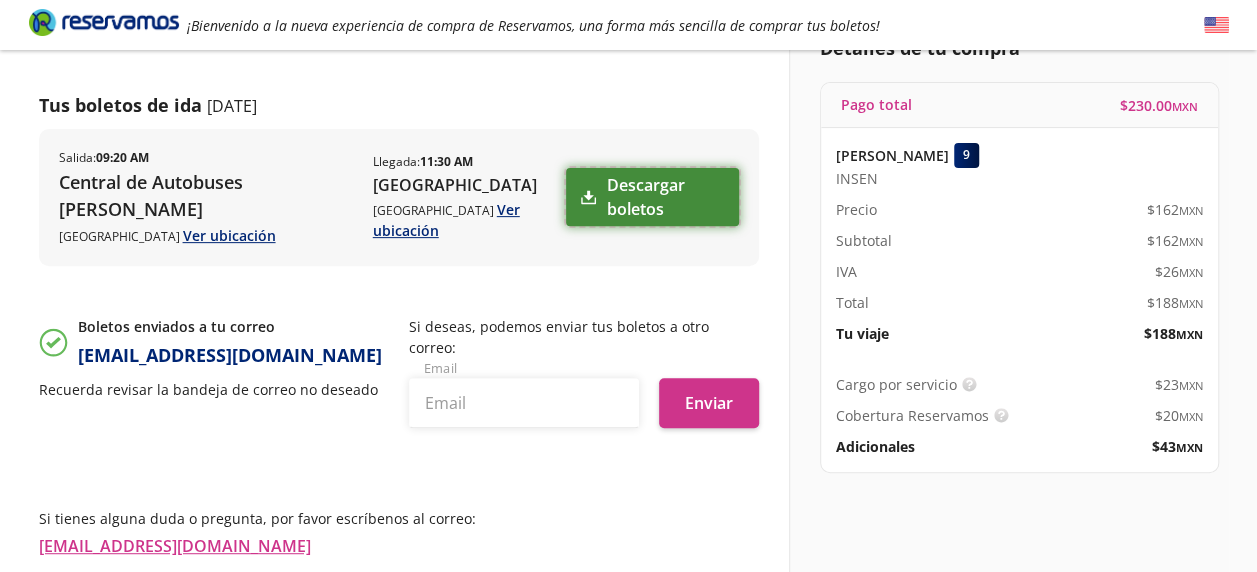 click on "Descargar boletos" at bounding box center (652, 197) 